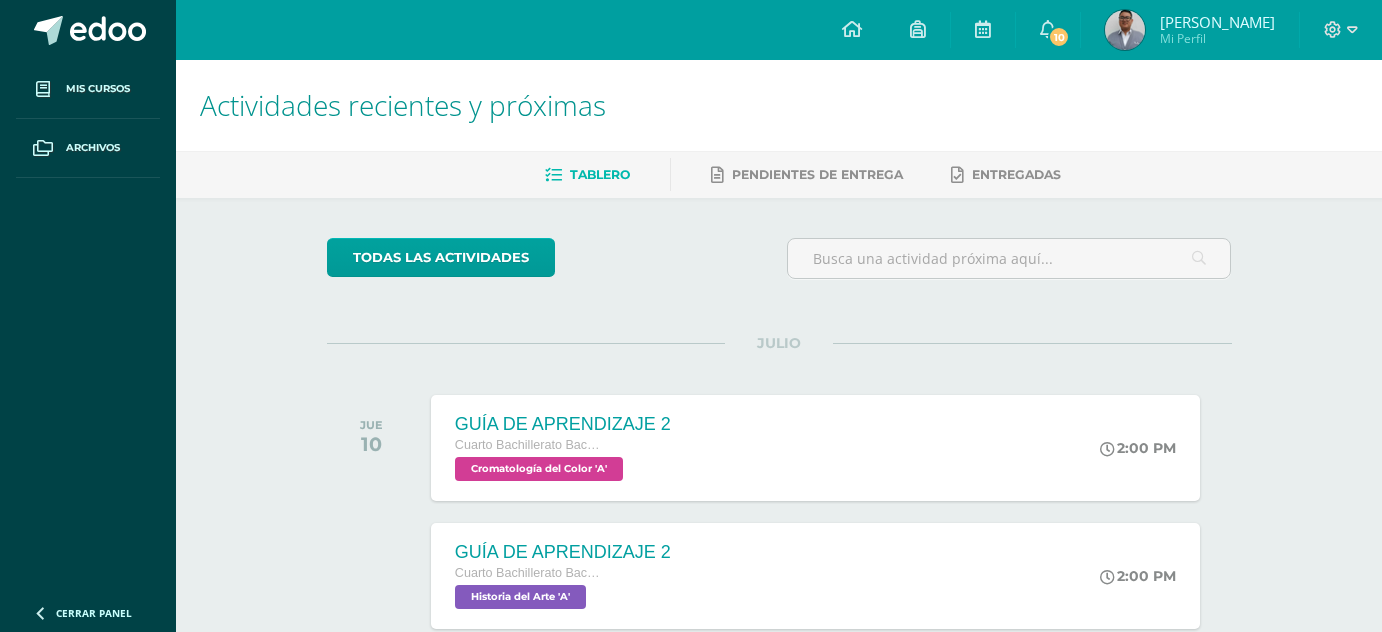 scroll, scrollTop: 0, scrollLeft: 0, axis: both 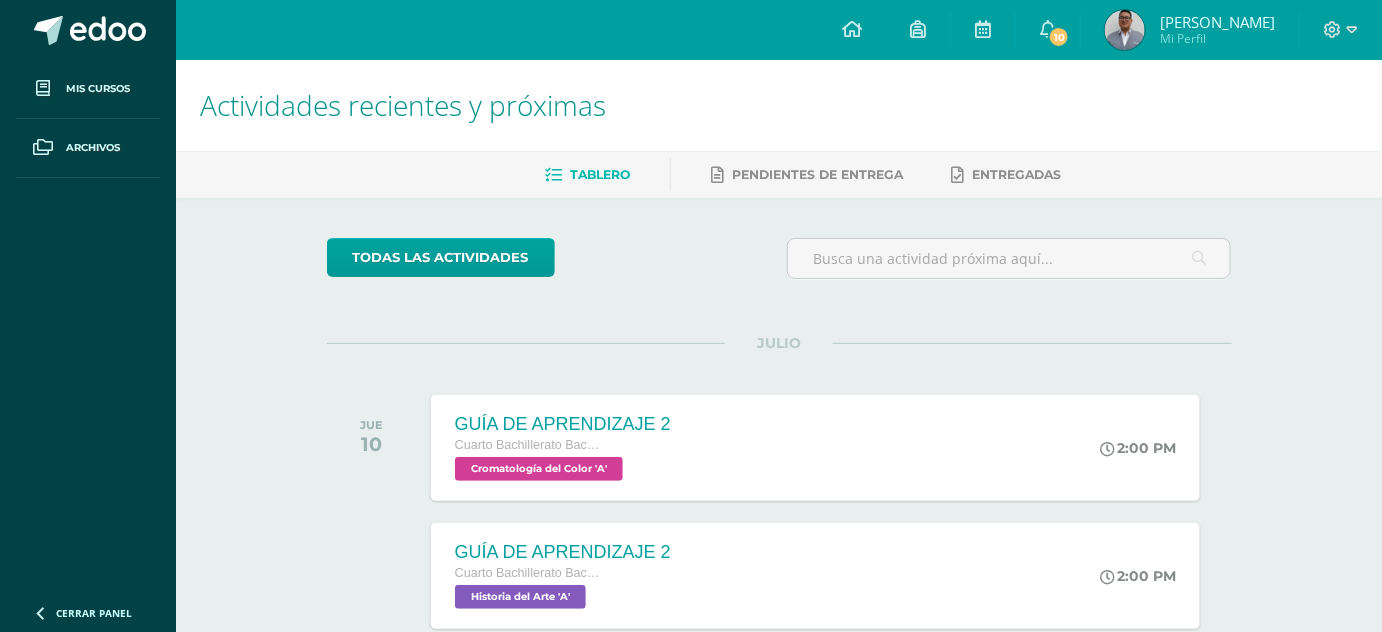 click on "Actividades recientes y próximas" at bounding box center (779, 105) 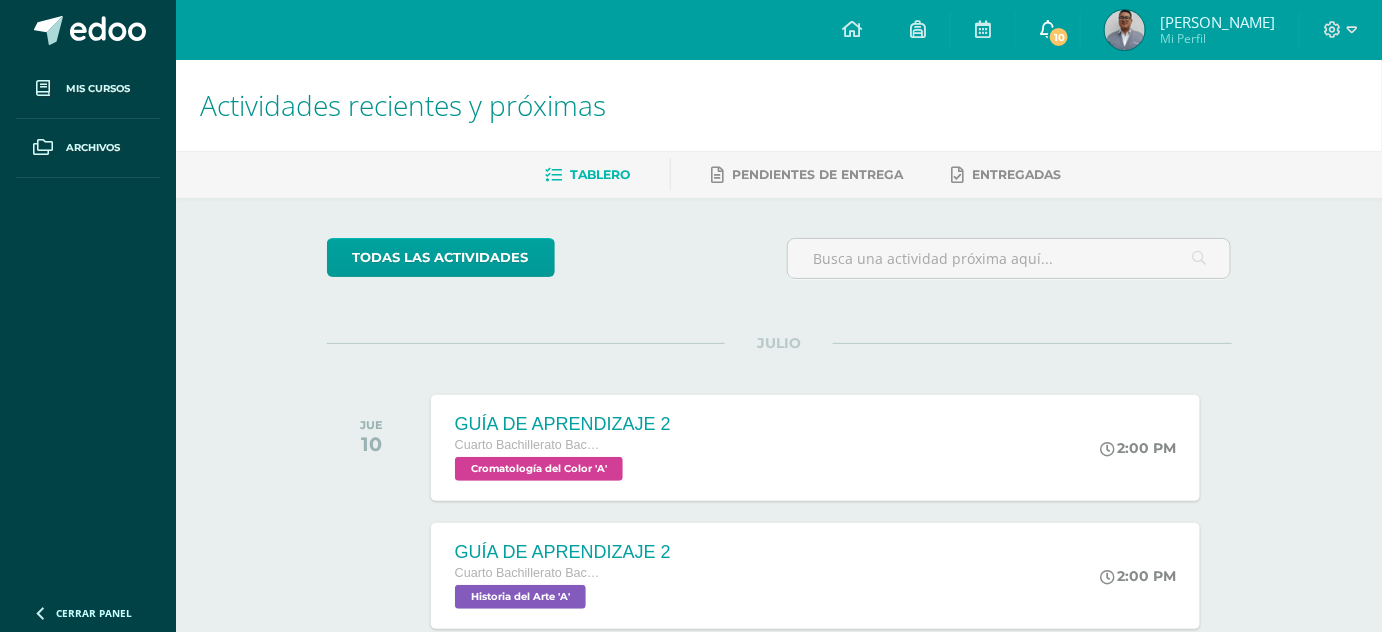 click on "10" at bounding box center [1048, 30] 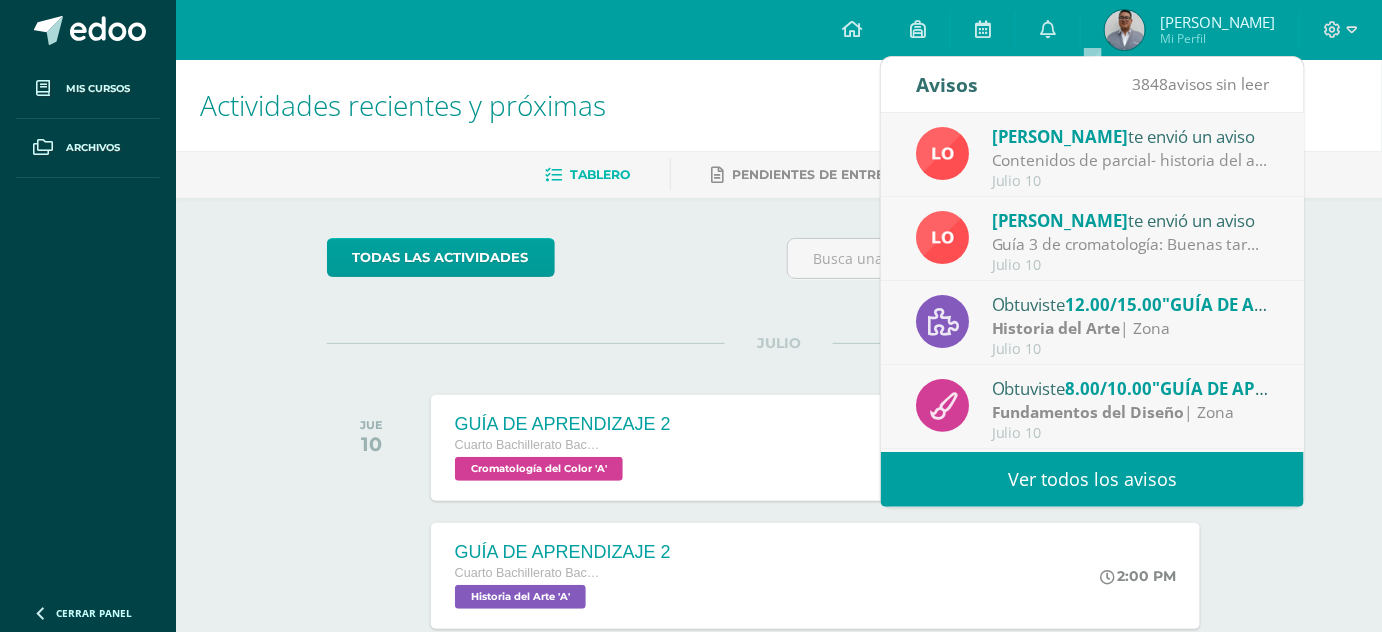 click on "Ver todos los avisos" at bounding box center (1092, 479) 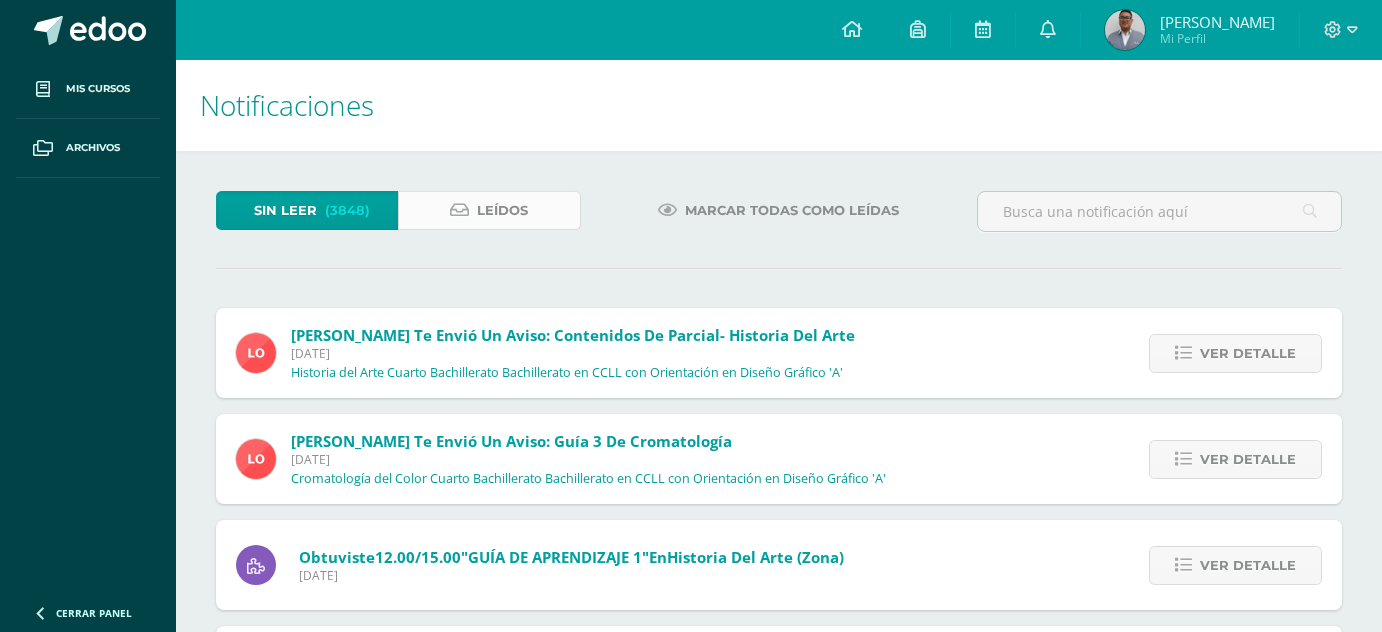 scroll, scrollTop: 0, scrollLeft: 0, axis: both 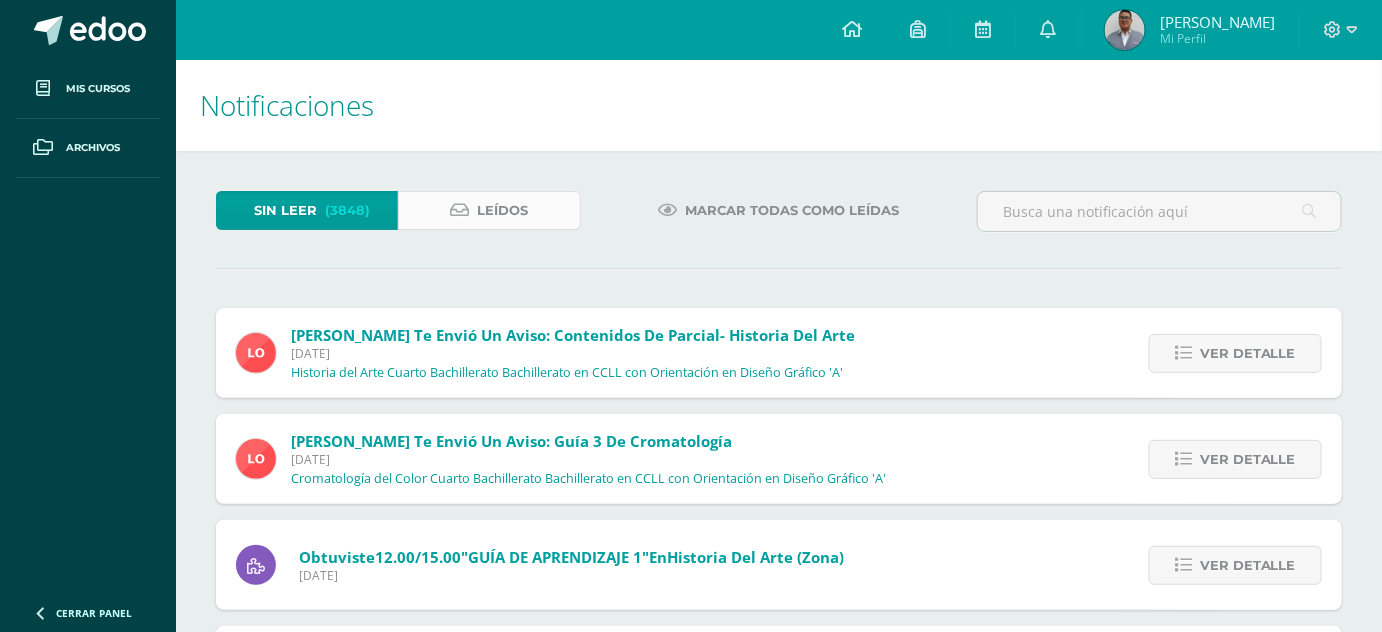 click on "Leídos" at bounding box center (502, 210) 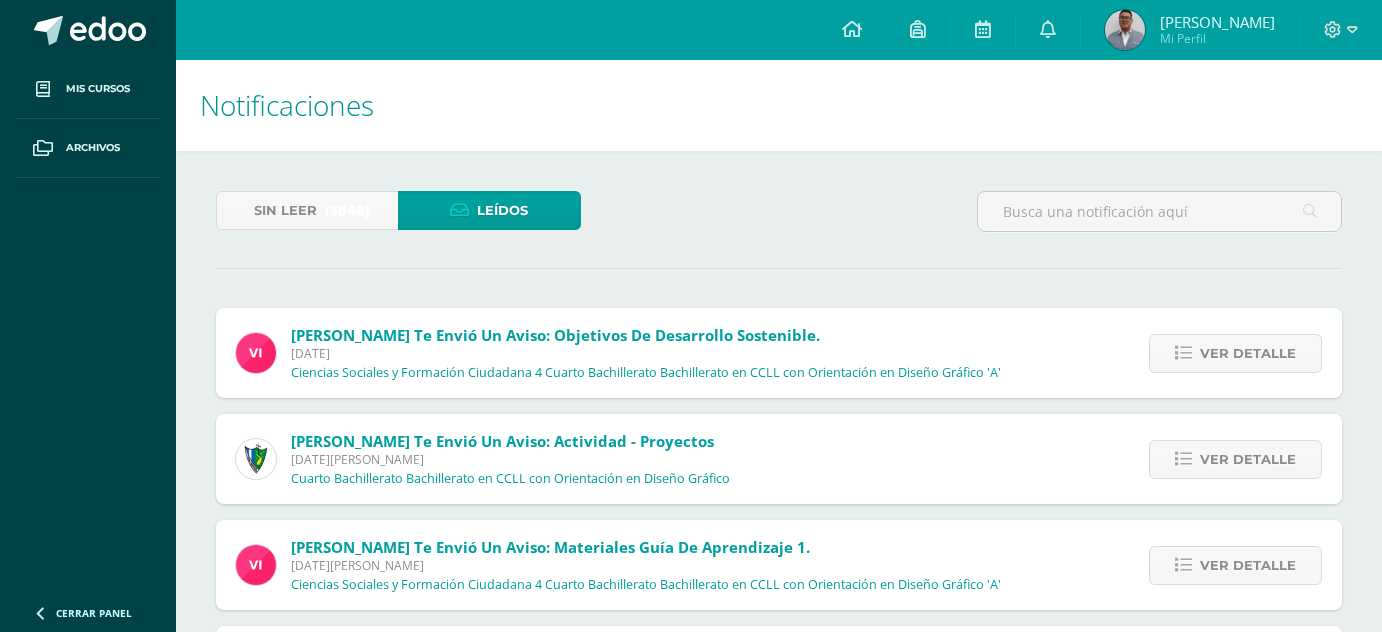 scroll, scrollTop: 0, scrollLeft: 0, axis: both 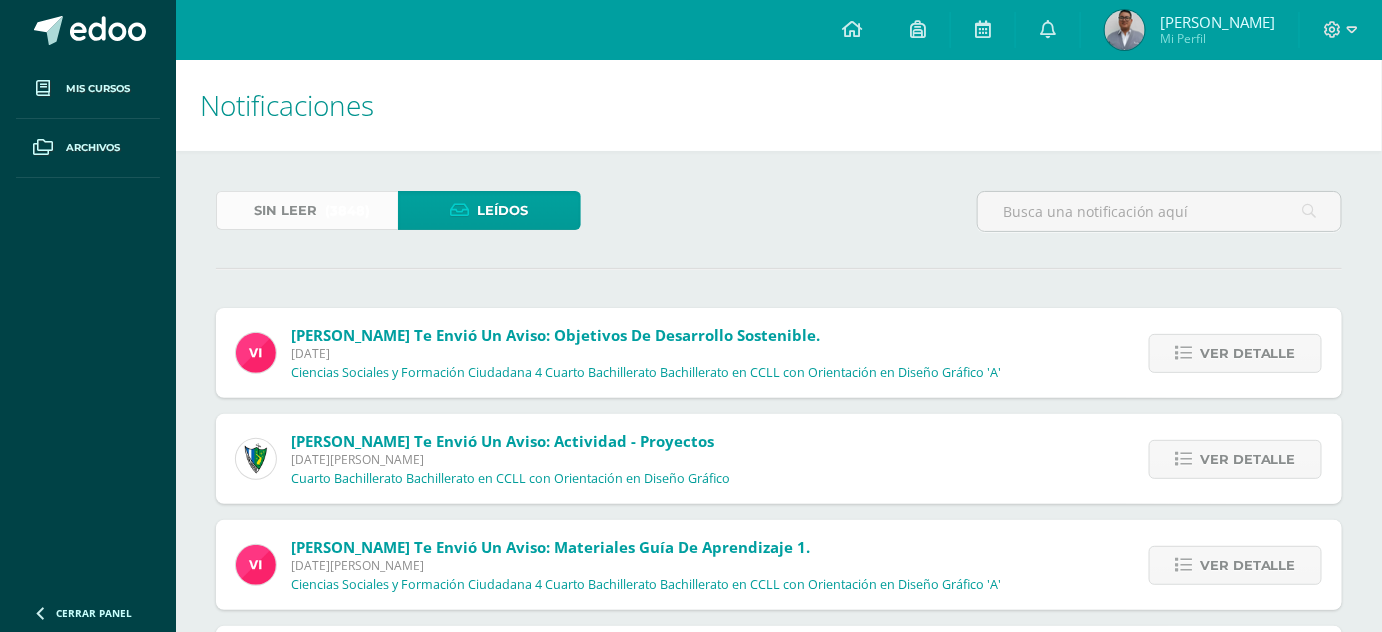 click on "(3848)" at bounding box center [347, 210] 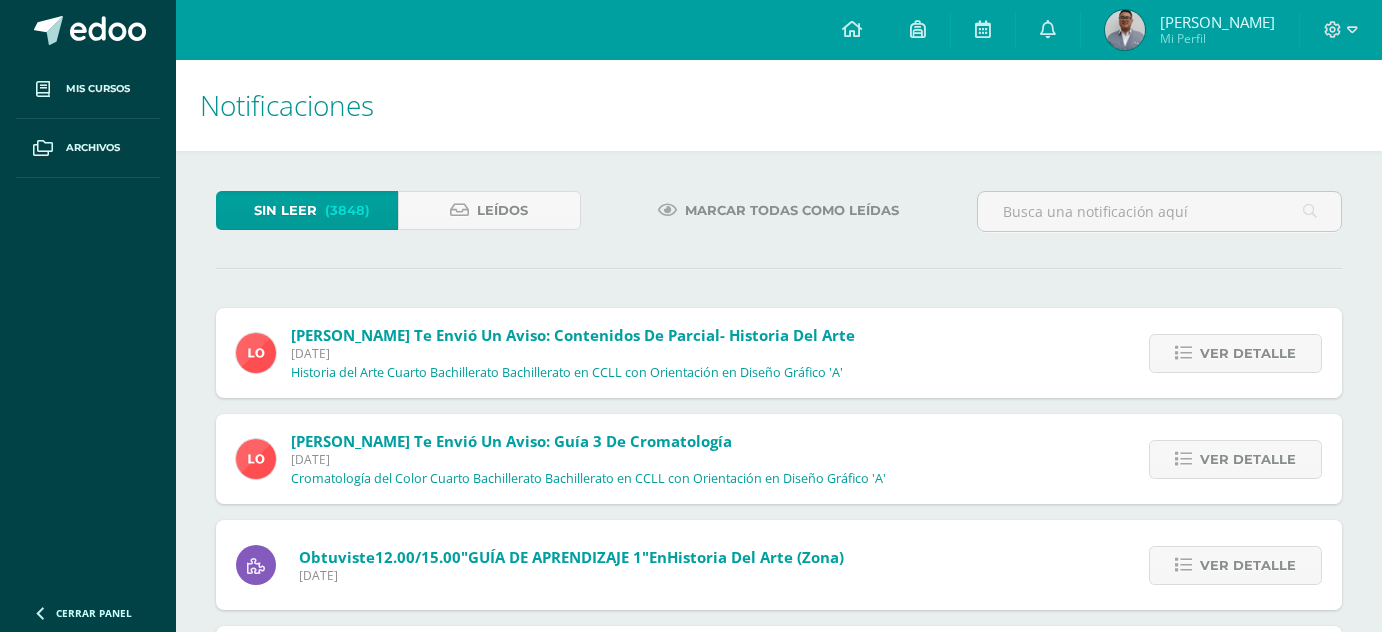 scroll, scrollTop: 0, scrollLeft: 0, axis: both 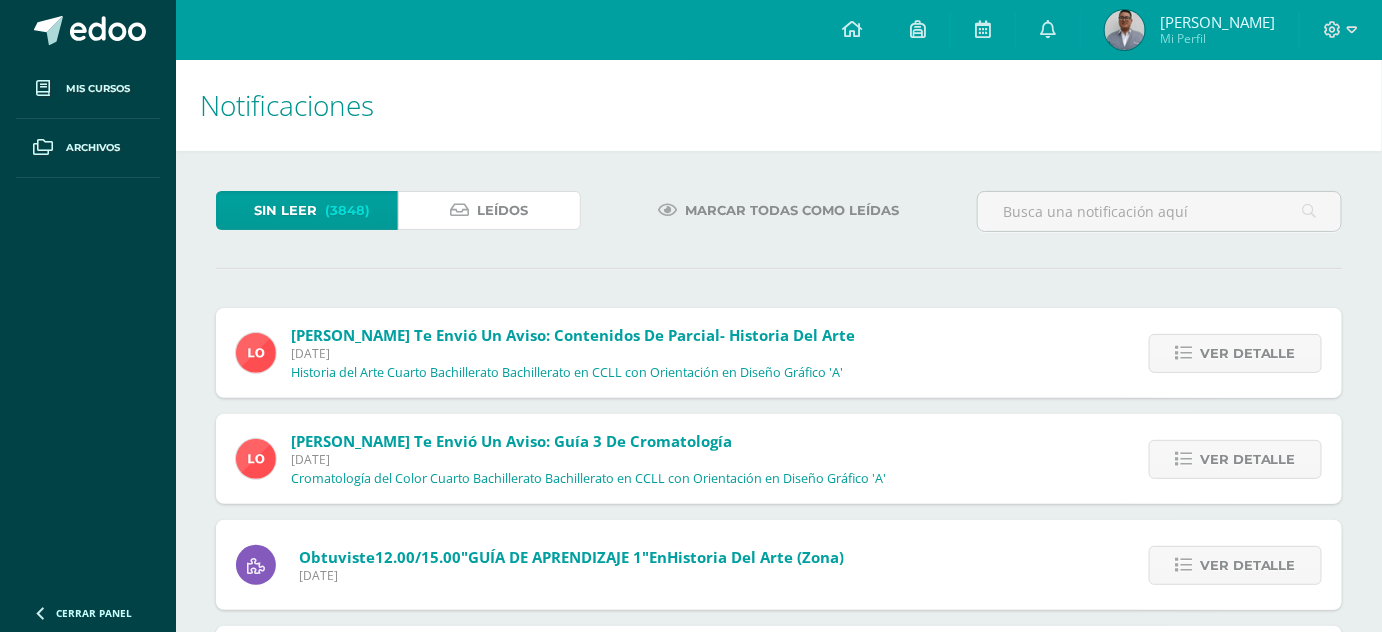 click at bounding box center (459, 210) 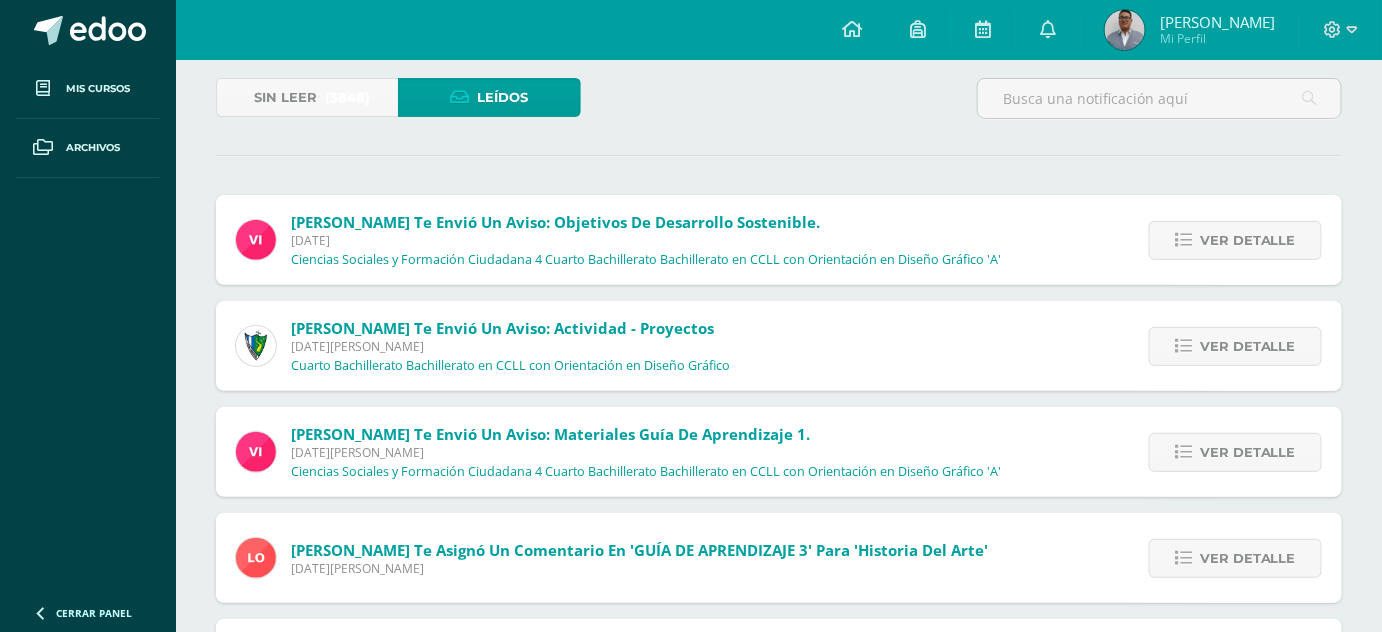 scroll, scrollTop: 114, scrollLeft: 0, axis: vertical 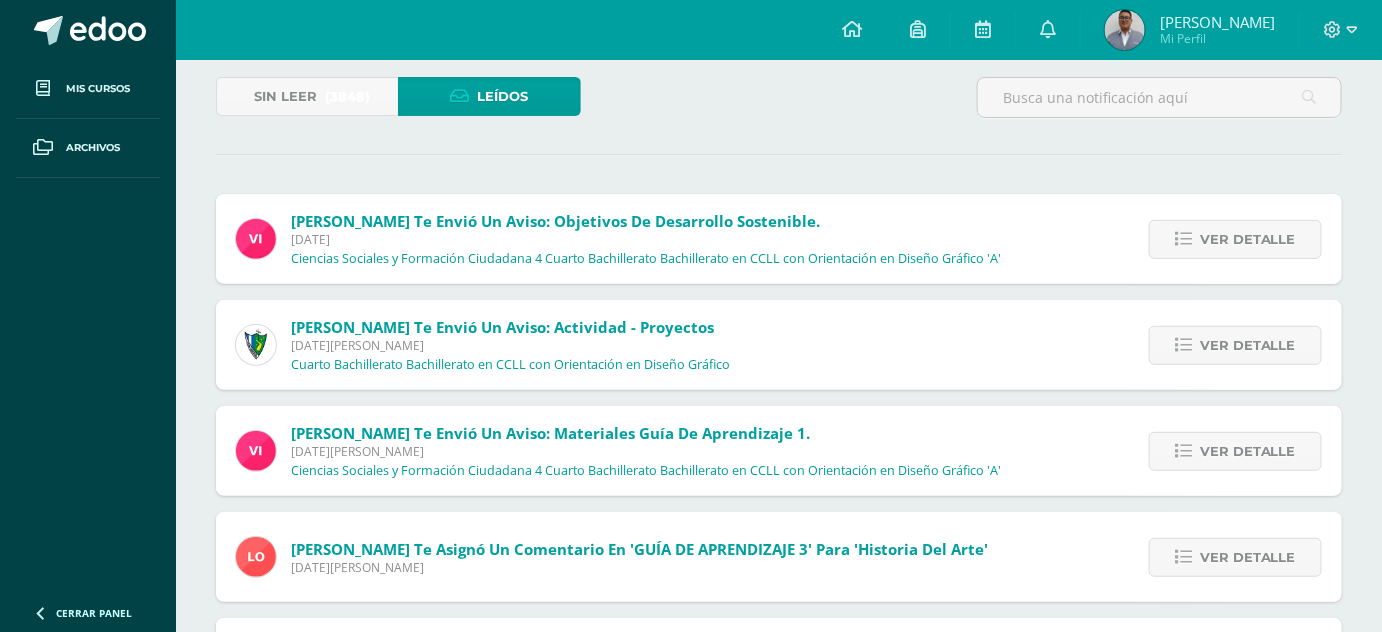 click on "Martes 08 de Julio de 2025" at bounding box center (646, 239) 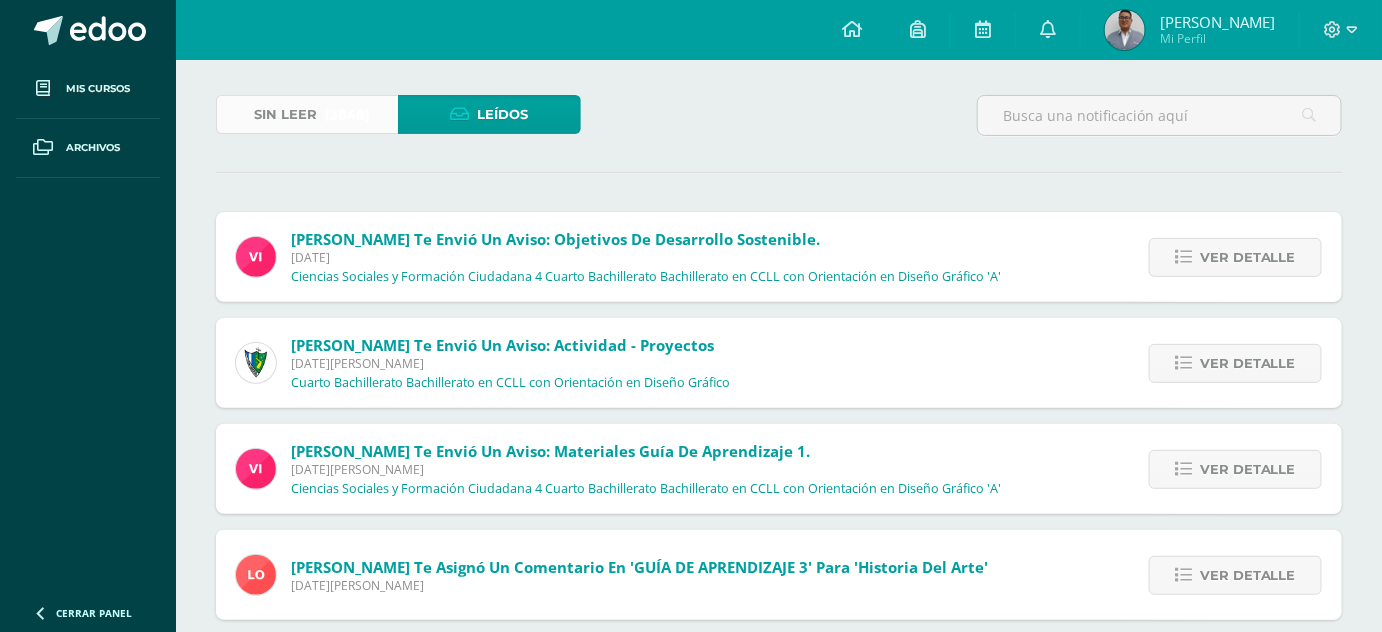 click on "(3848)" at bounding box center [347, 114] 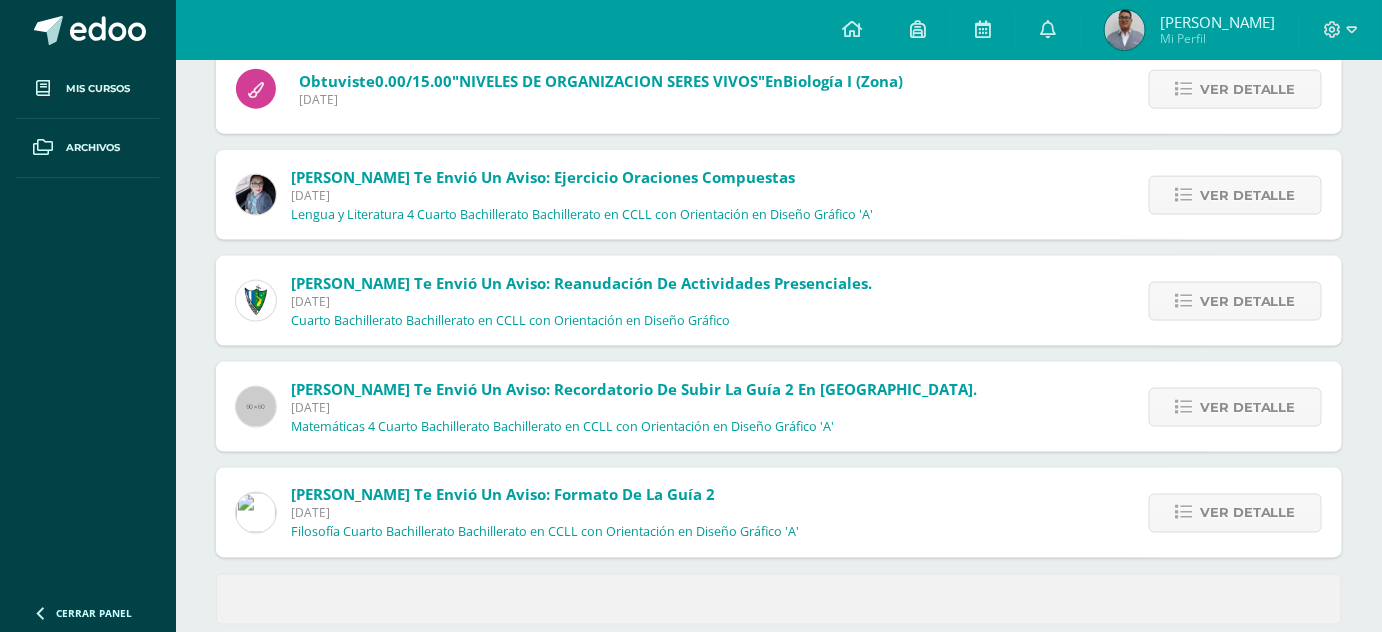 scroll, scrollTop: 828, scrollLeft: 0, axis: vertical 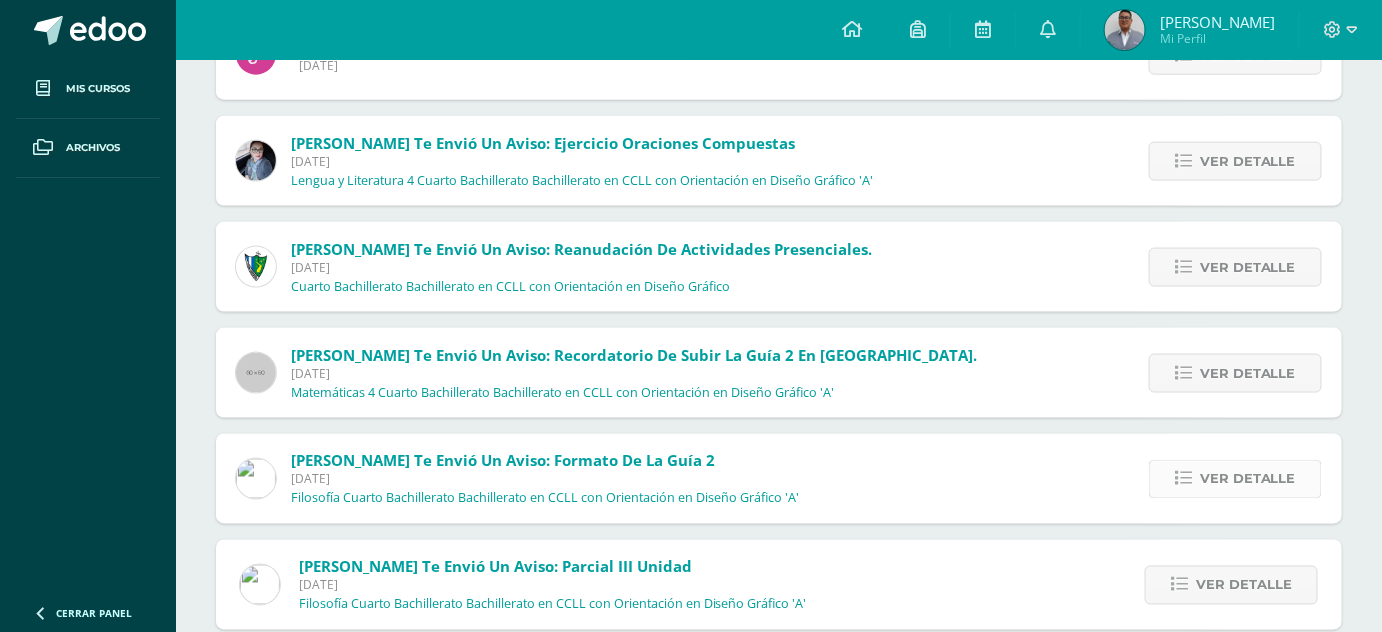 click on "Ver detalle" at bounding box center (1248, 479) 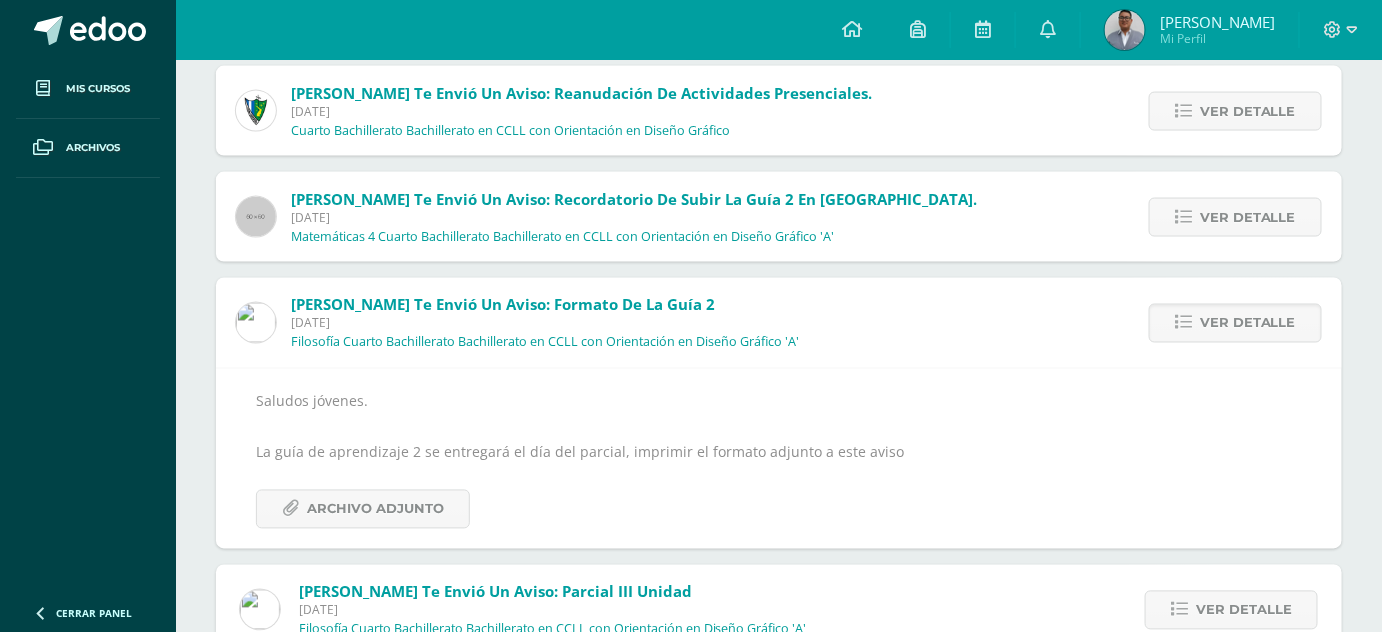 scroll, scrollTop: 984, scrollLeft: 0, axis: vertical 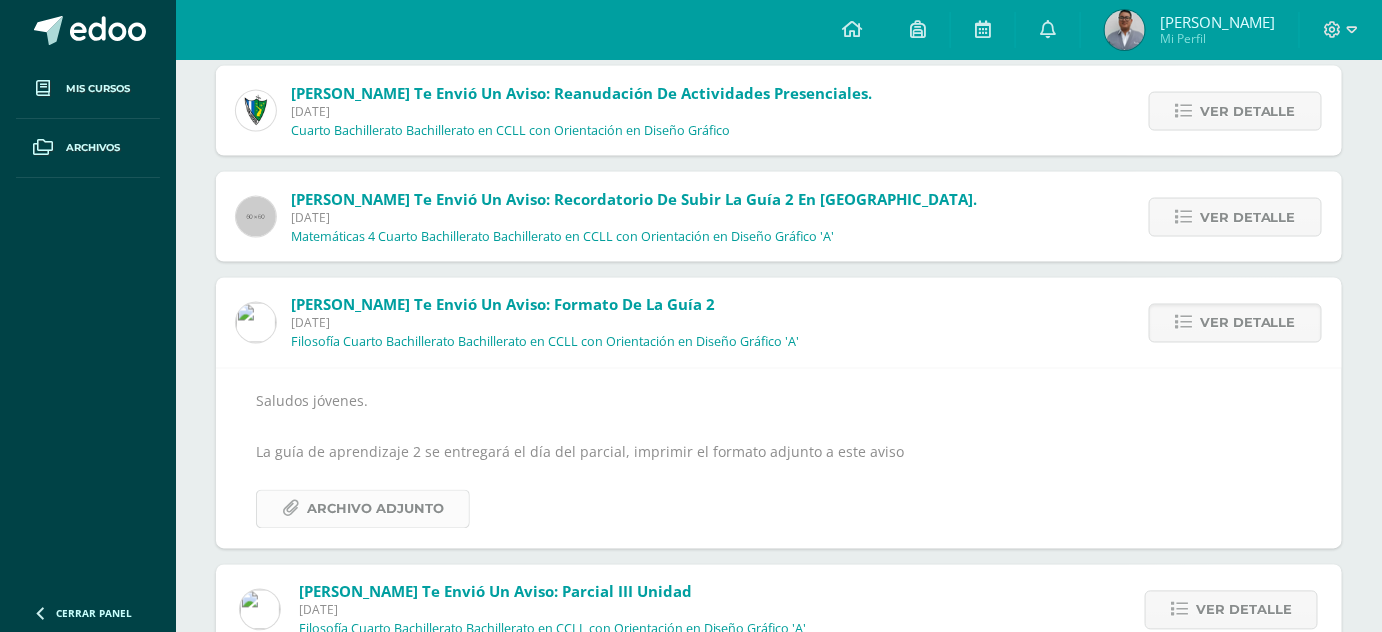 click on "Archivo Adjunto" at bounding box center [375, 509] 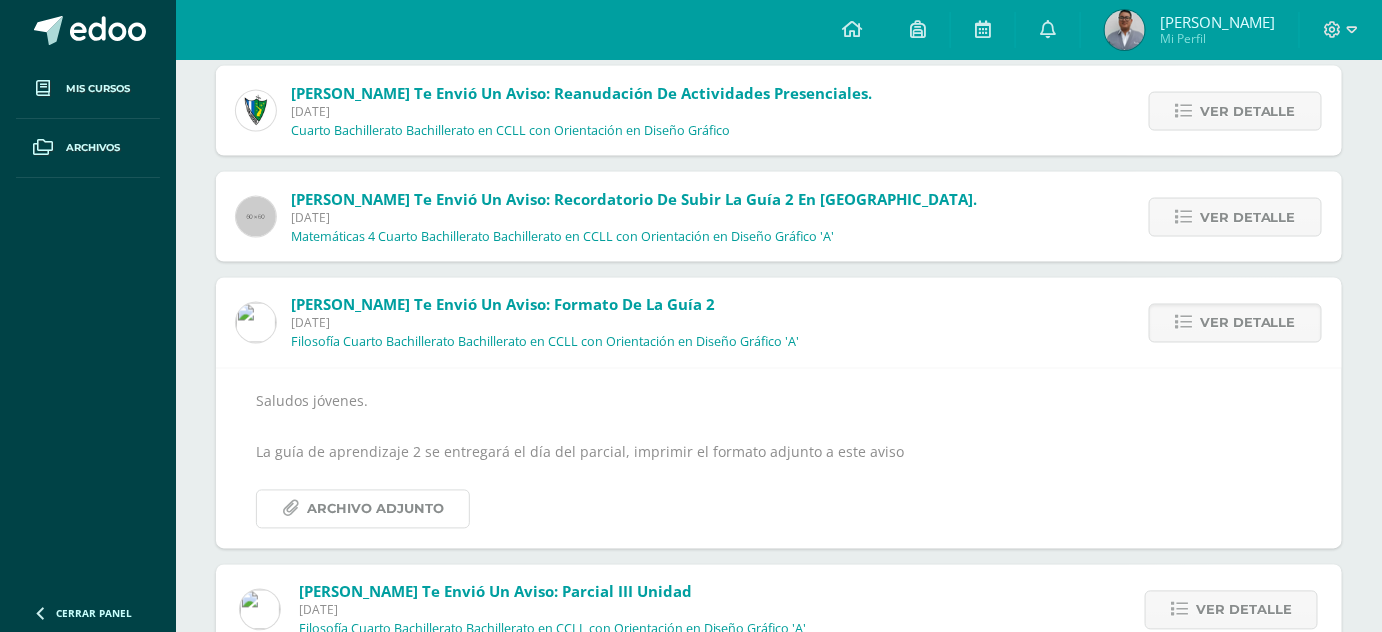 scroll, scrollTop: 0, scrollLeft: 0, axis: both 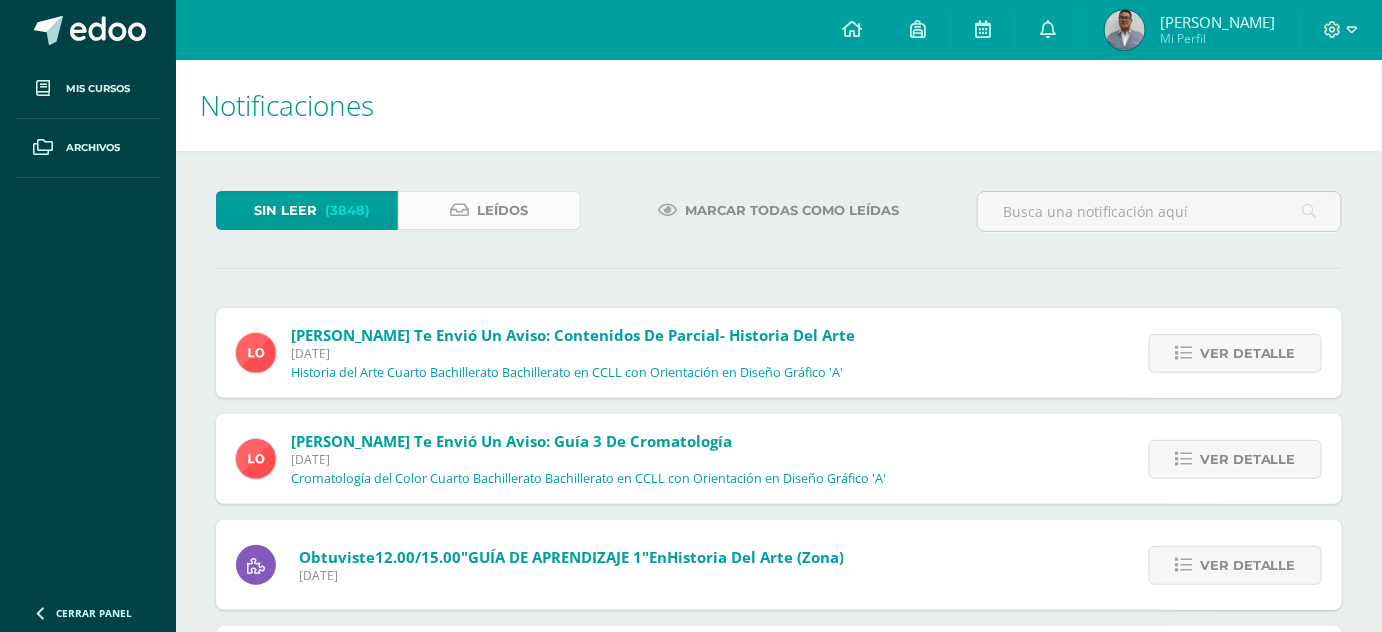 click on "Leídos" at bounding box center [489, 210] 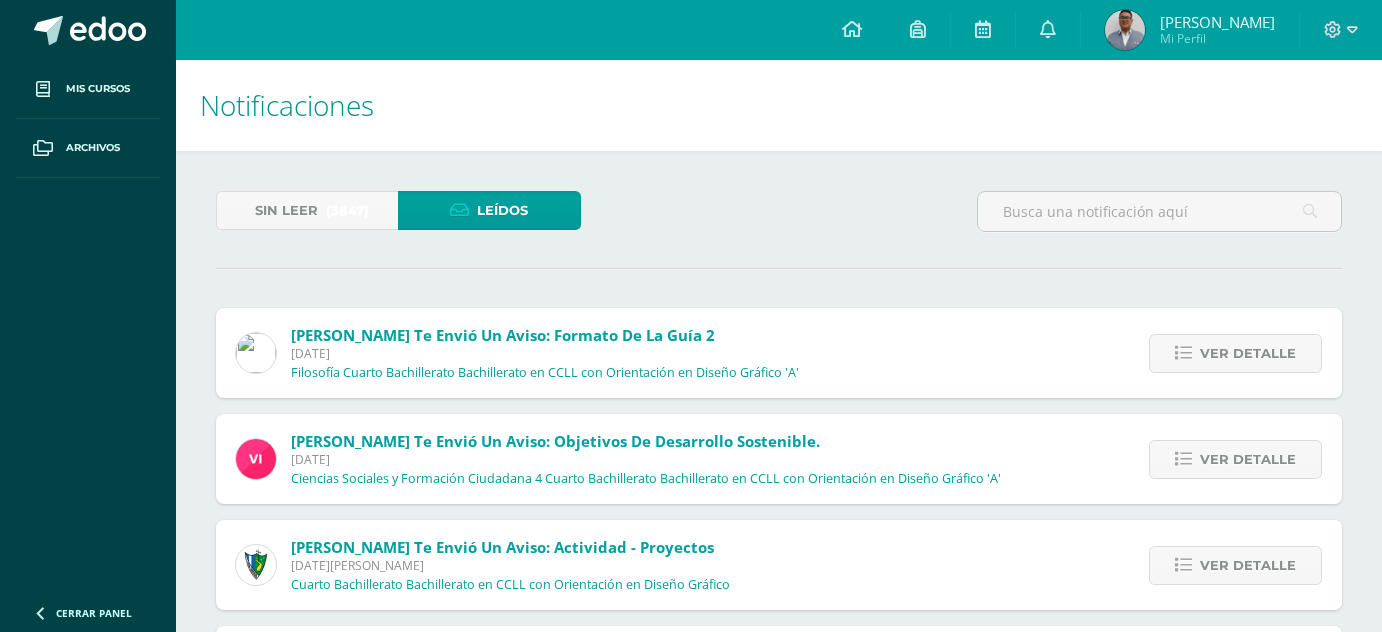 scroll, scrollTop: 0, scrollLeft: 0, axis: both 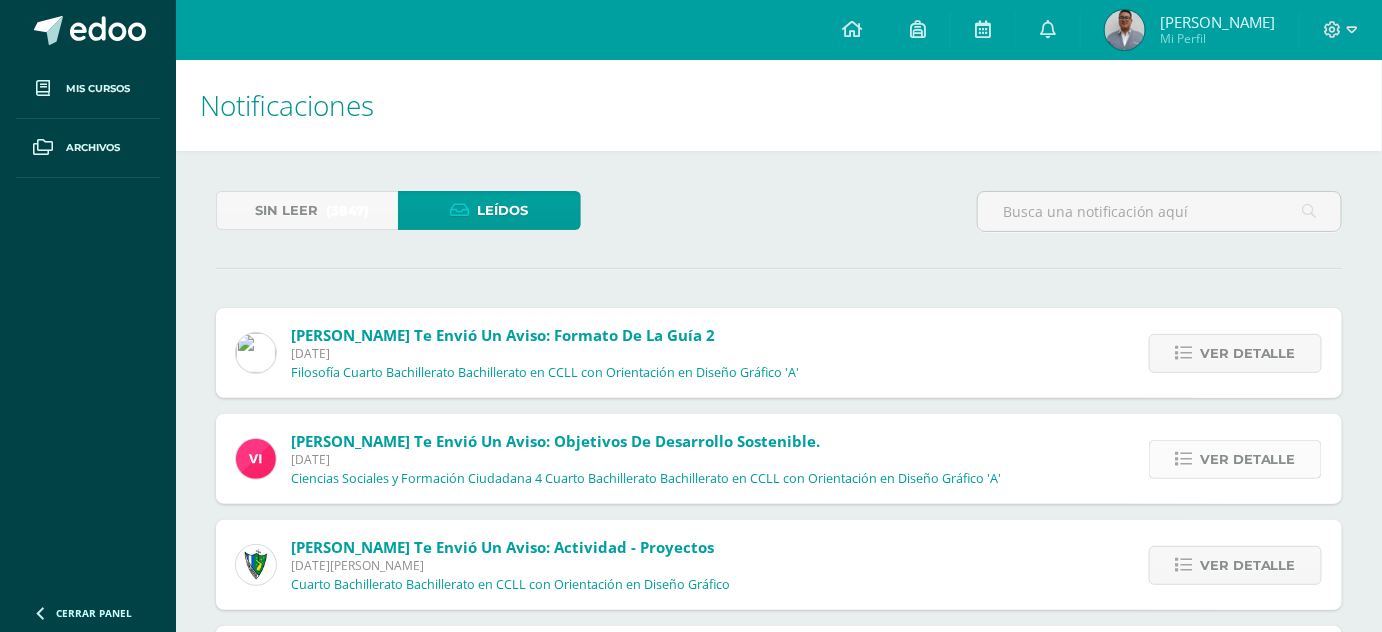 click on "Ver detalle" at bounding box center [1248, 459] 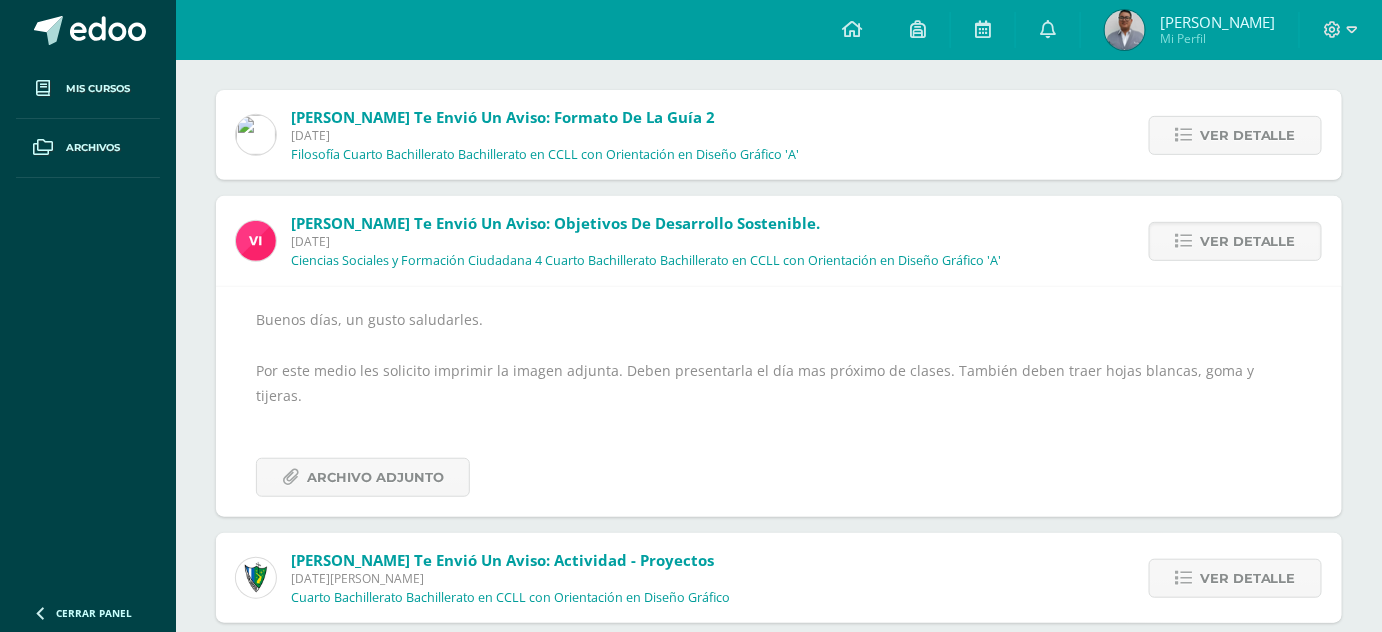scroll, scrollTop: 222, scrollLeft: 0, axis: vertical 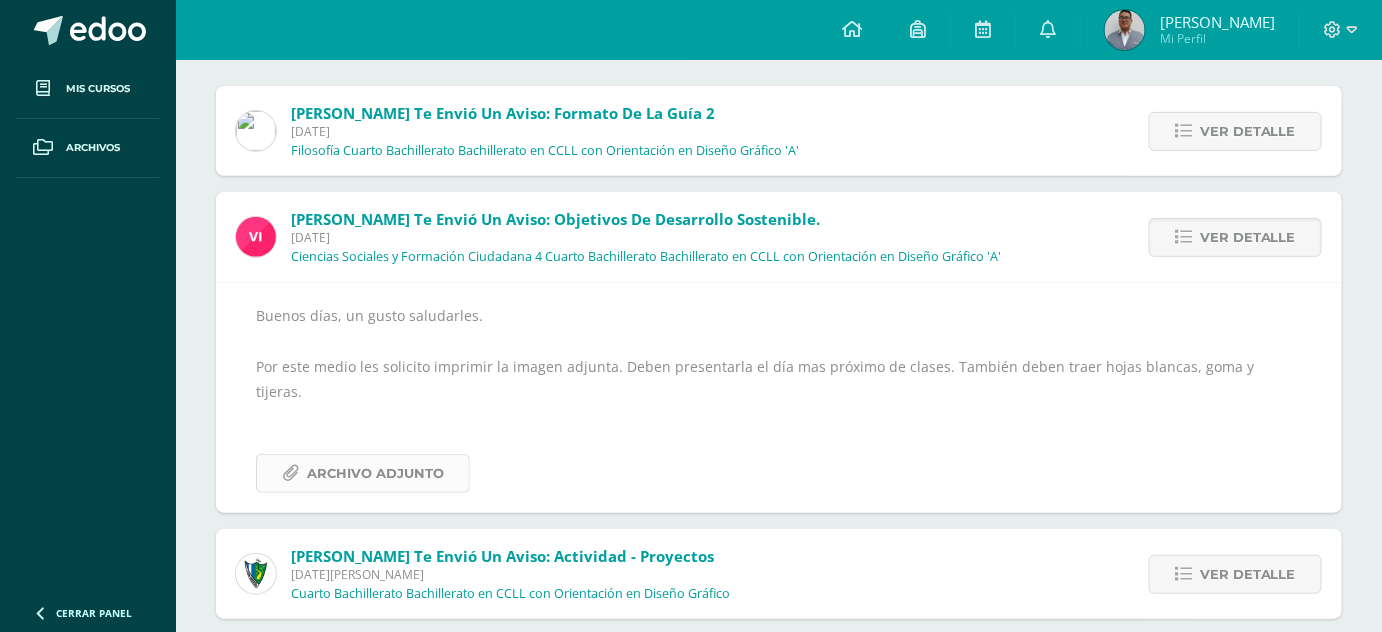 click on "Archivo Adjunto" at bounding box center (375, 473) 